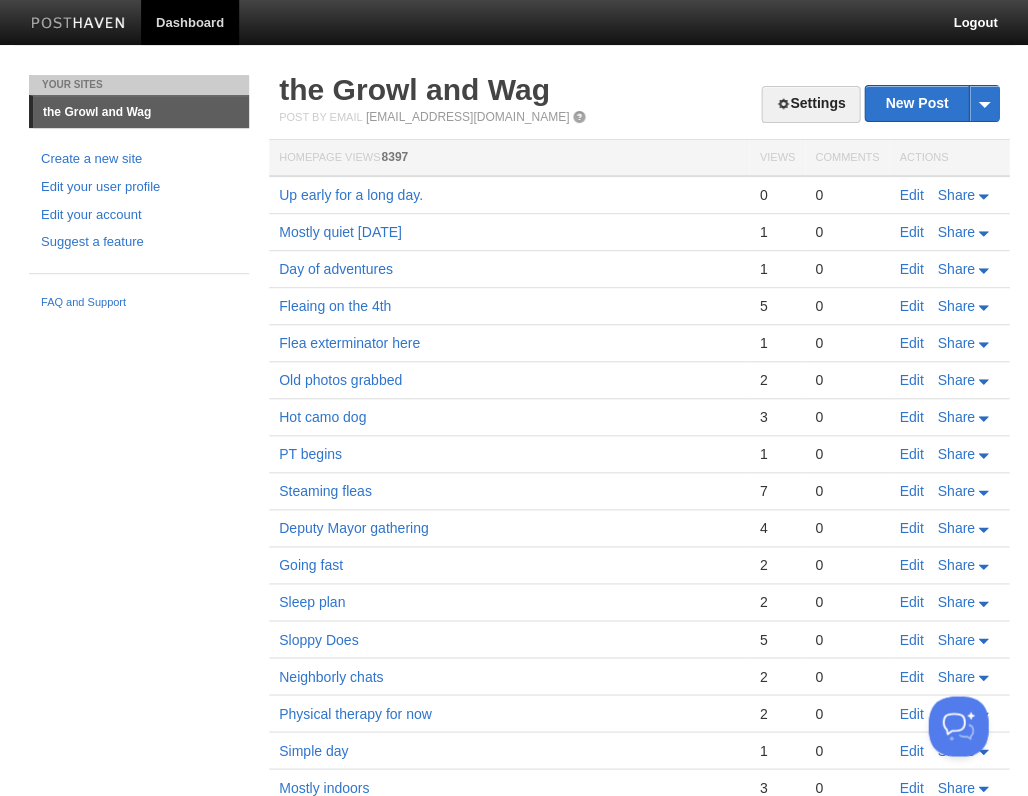 scroll, scrollTop: 0, scrollLeft: 0, axis: both 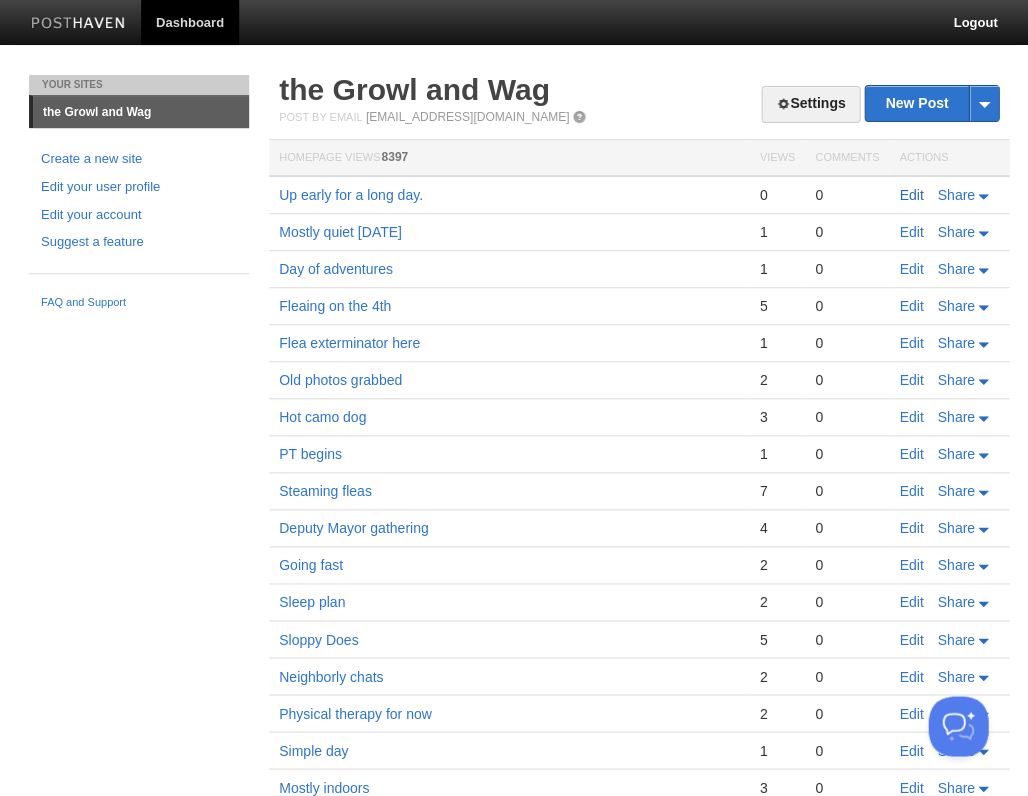 click on "Edit" at bounding box center [911, 195] 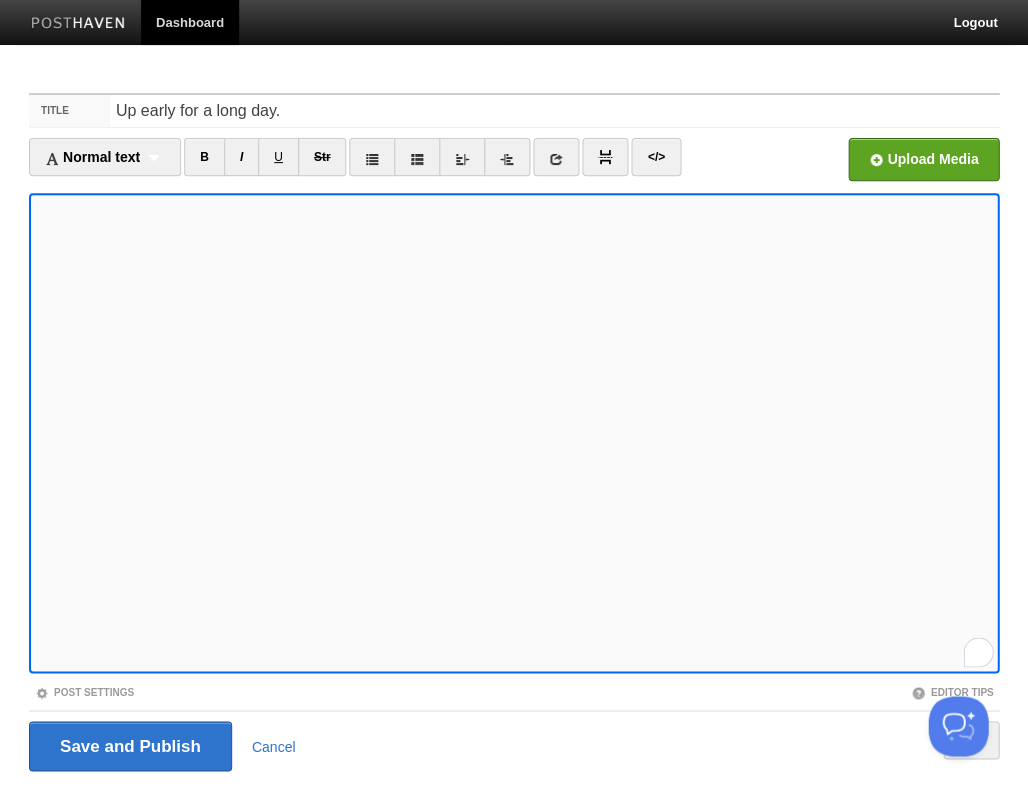 scroll, scrollTop: 828, scrollLeft: 0, axis: vertical 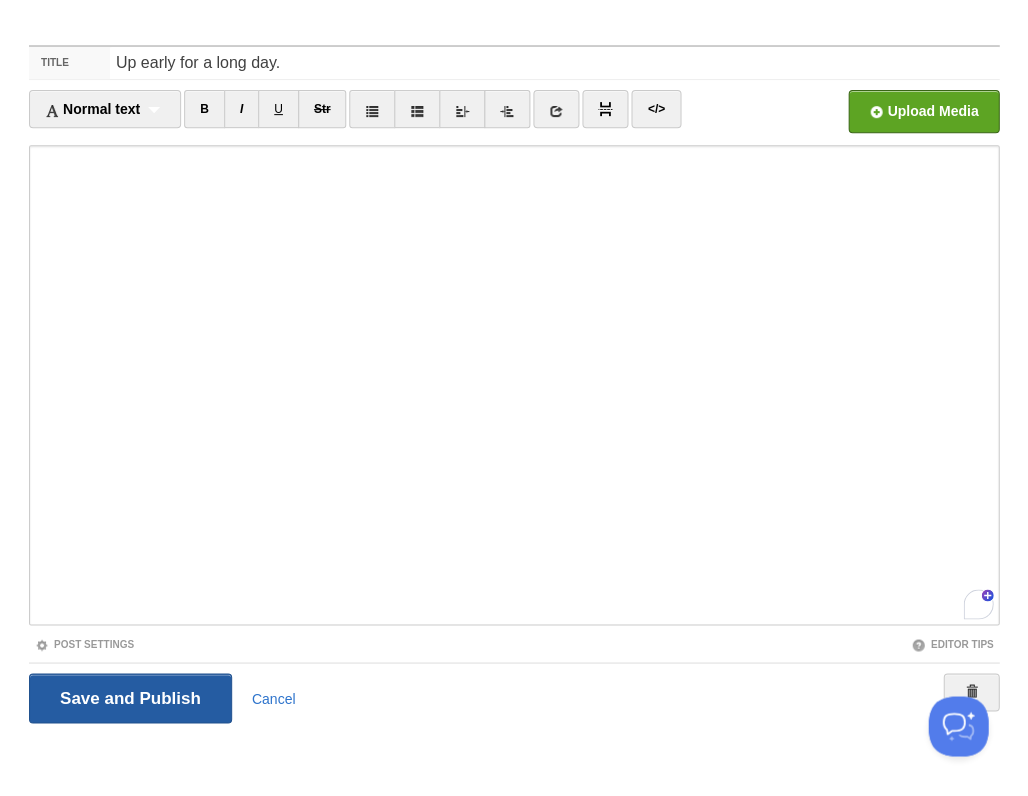 click on "Save and Publish" at bounding box center [130, 698] 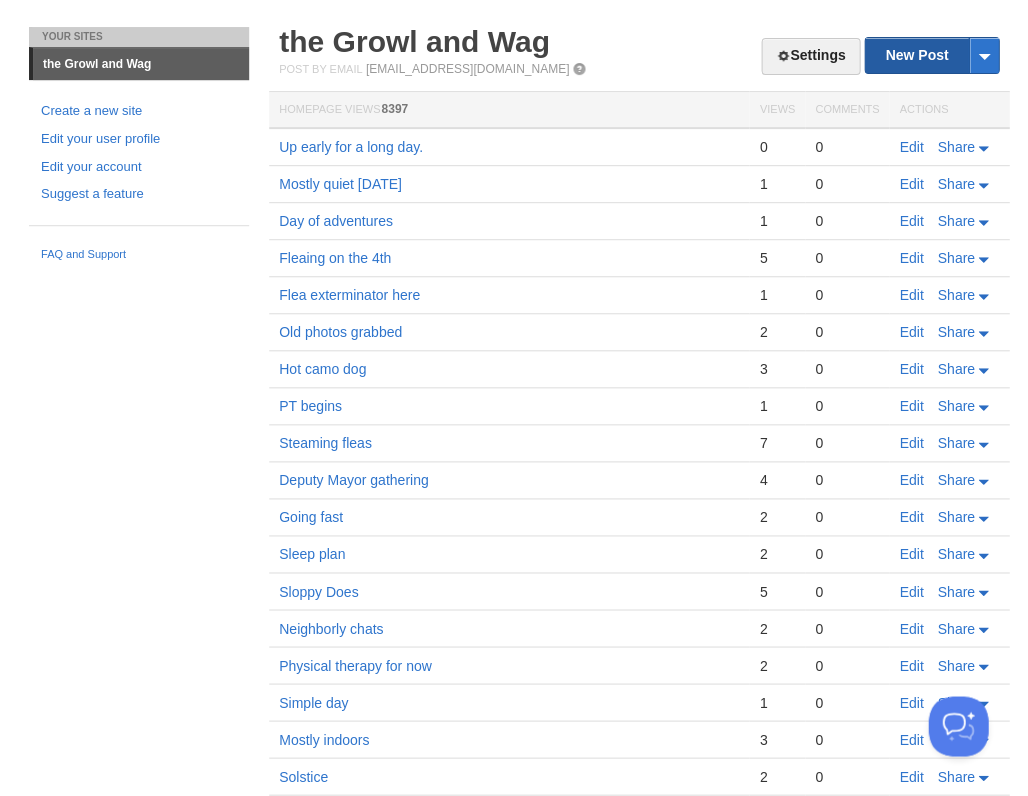 click on "New Post" at bounding box center (931, 55) 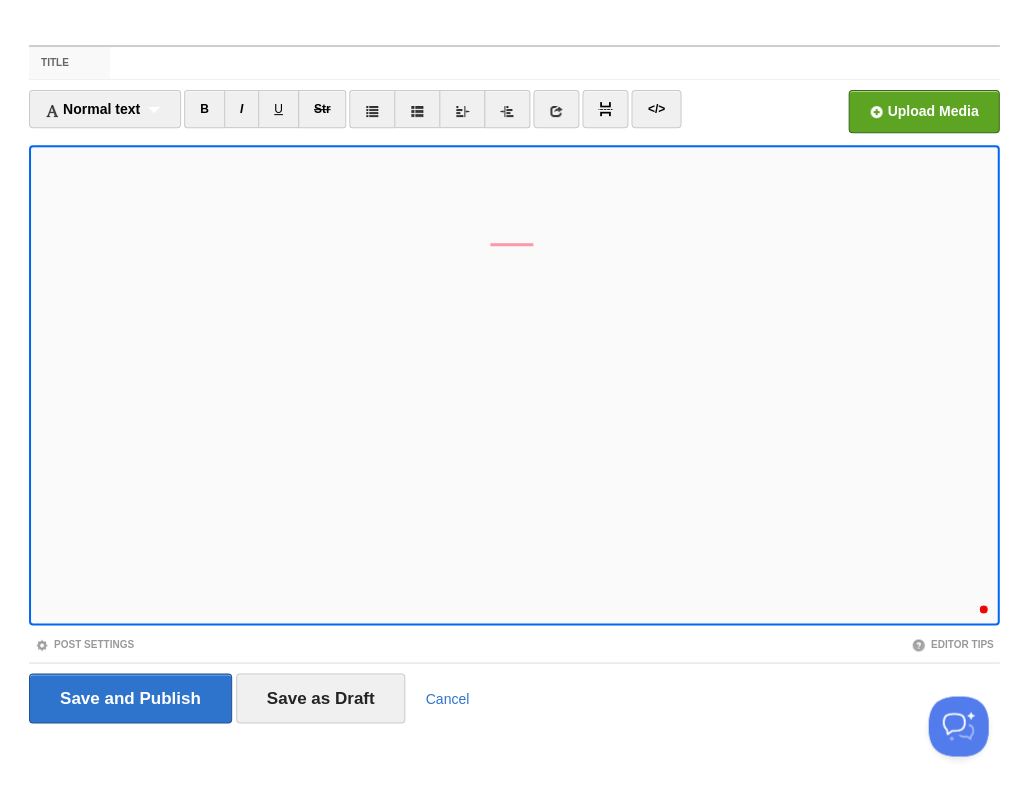 scroll, scrollTop: 45, scrollLeft: 0, axis: vertical 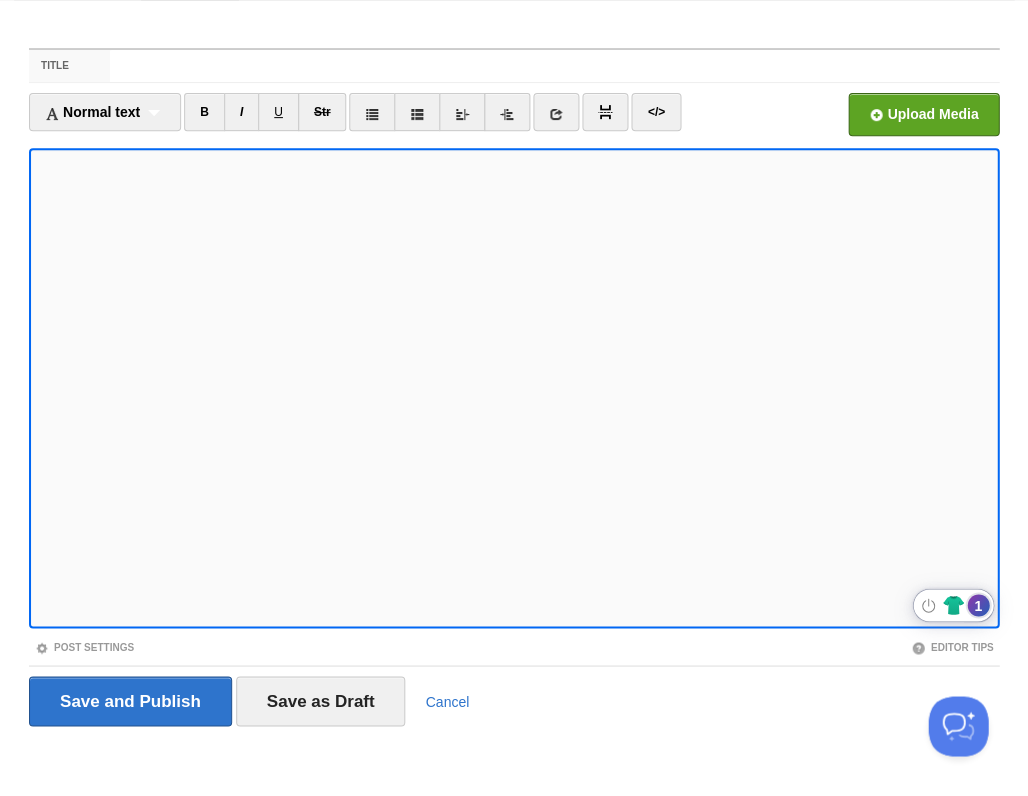 click on "1" 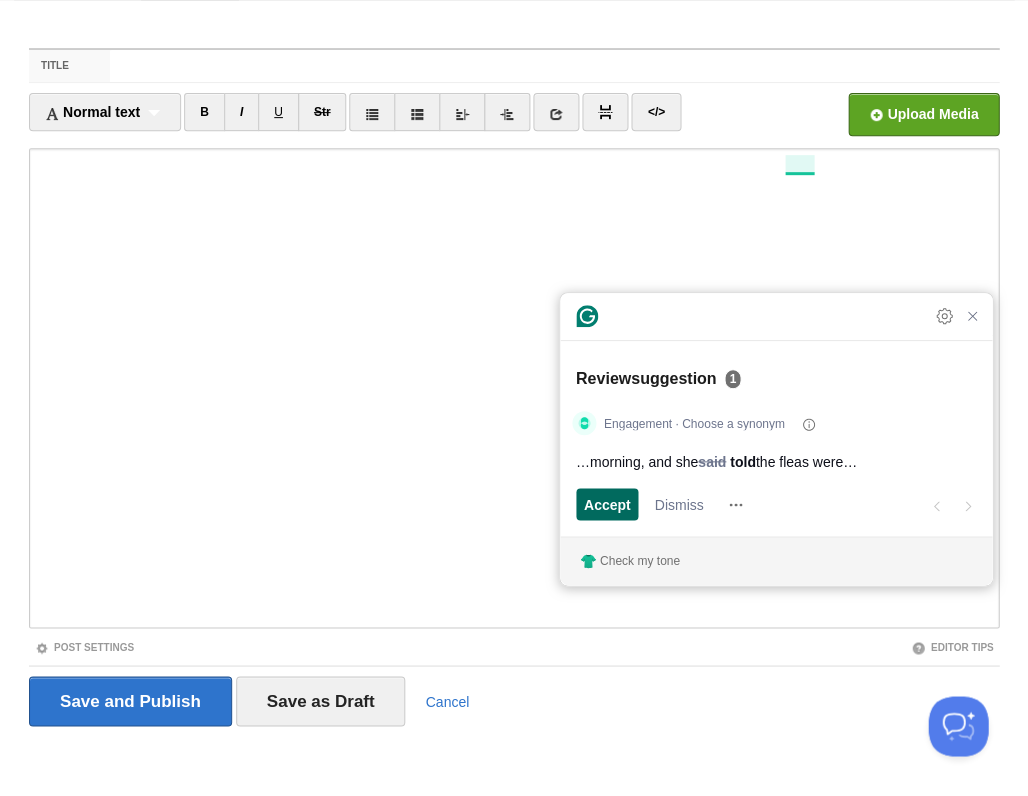 click on "Accept" at bounding box center (607, 504) 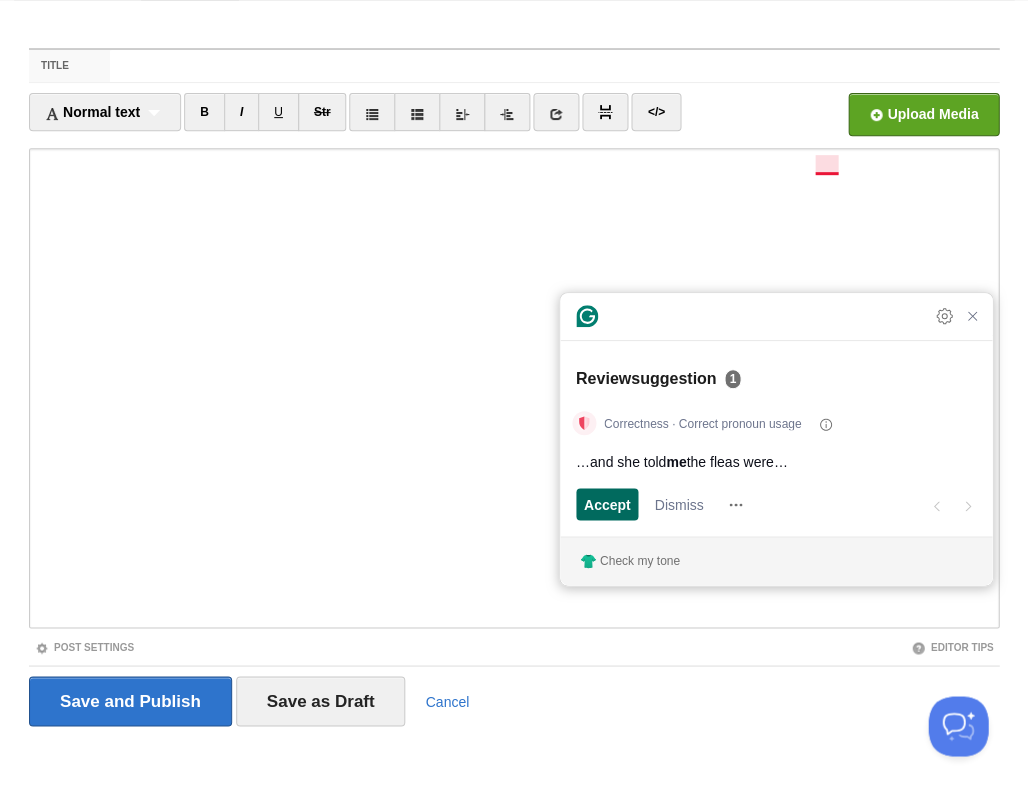 click on "Accept" at bounding box center (607, 504) 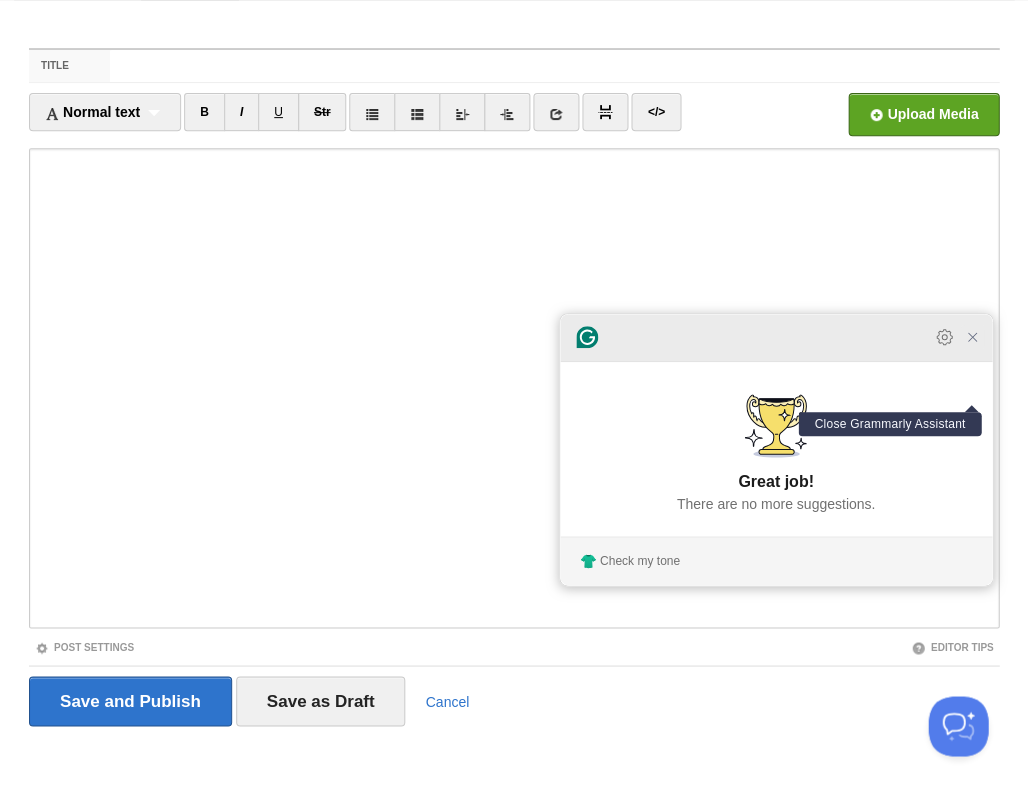 click 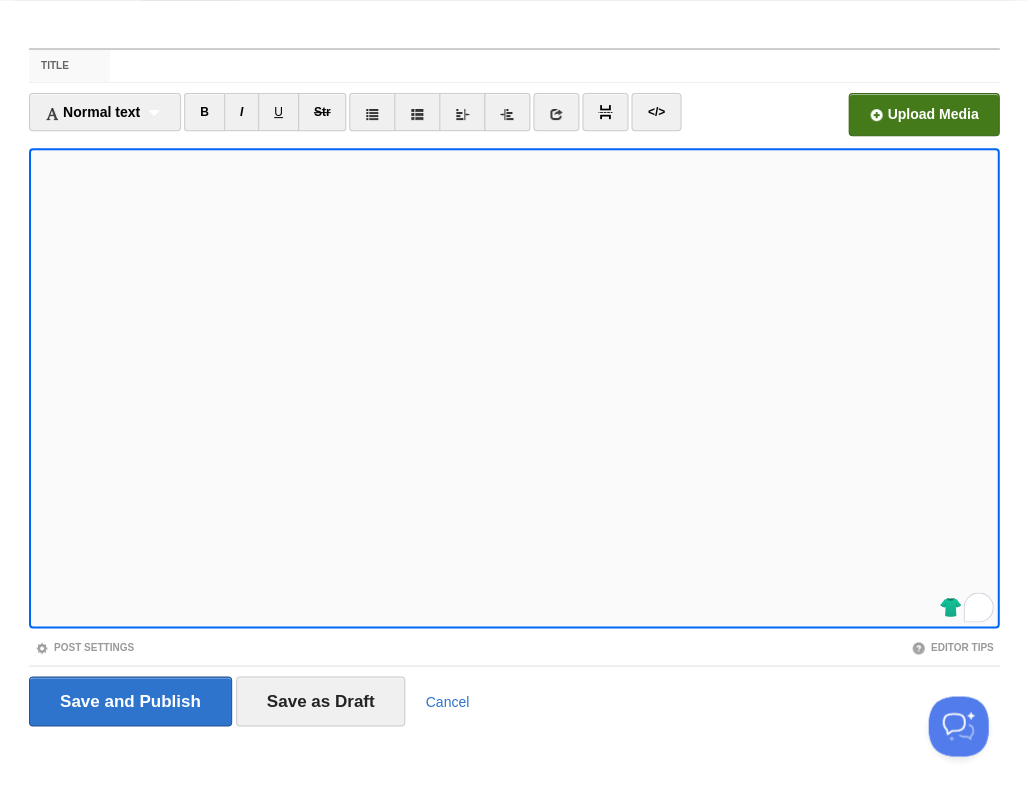 click at bounding box center (320, 120) 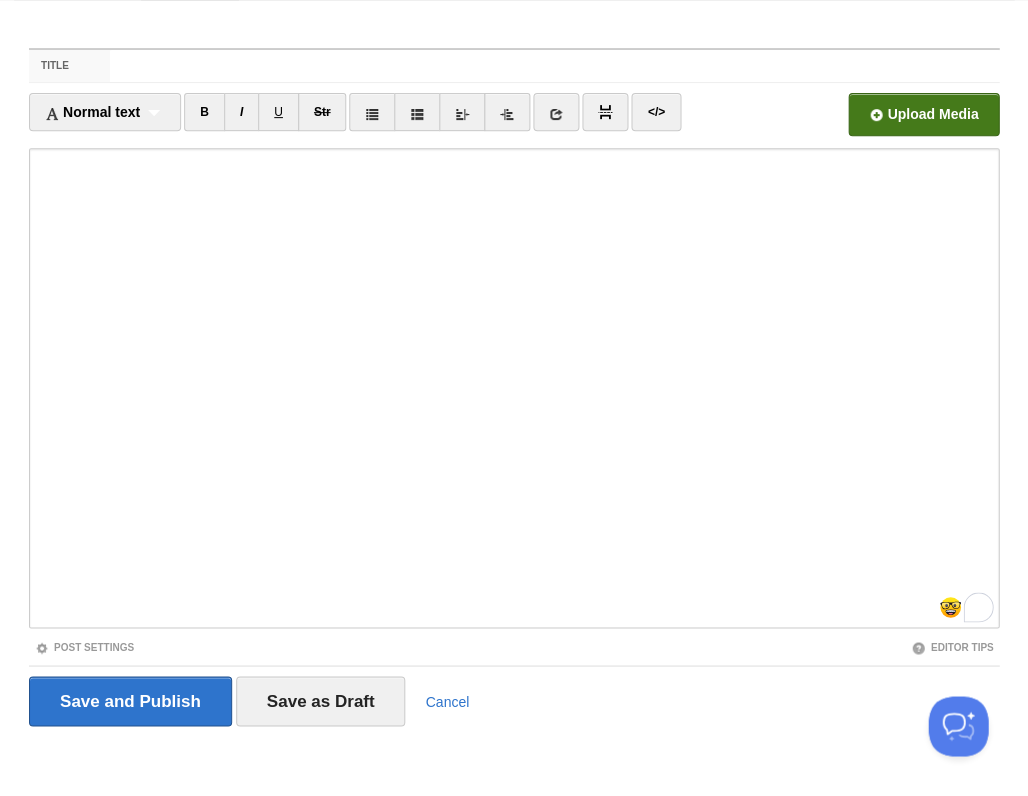 scroll, scrollTop: 42, scrollLeft: 0, axis: vertical 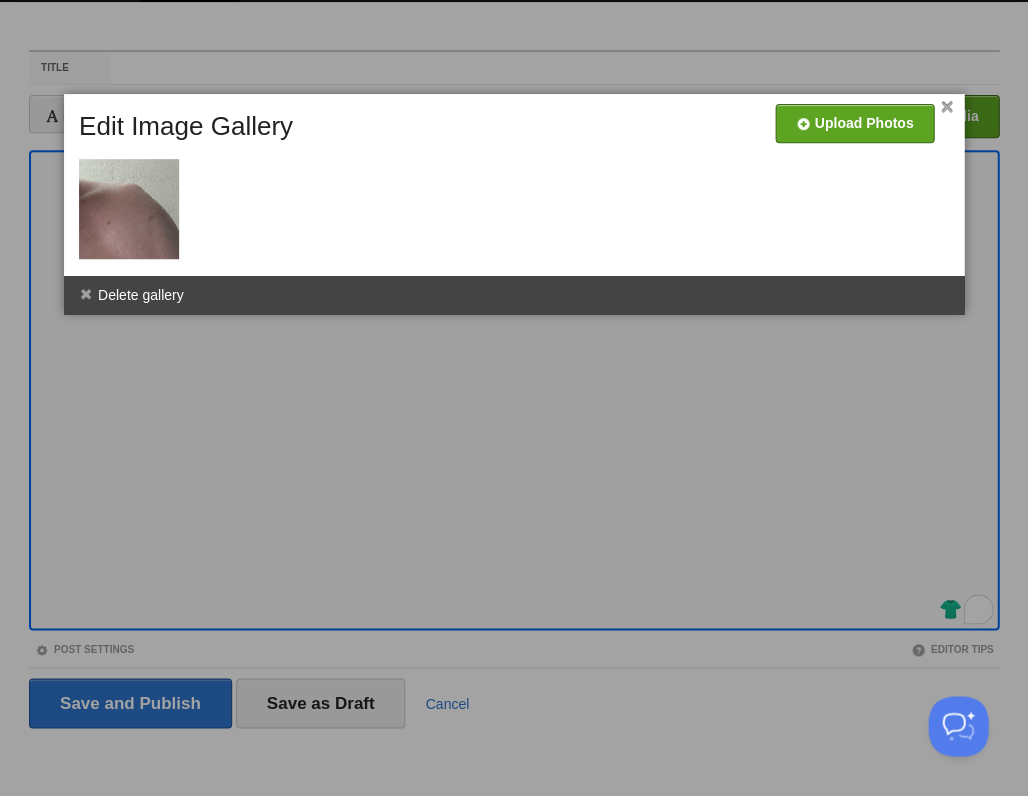 drag, startPoint x: 130, startPoint y: 291, endPoint x: 664, endPoint y: 399, distance: 544.8119 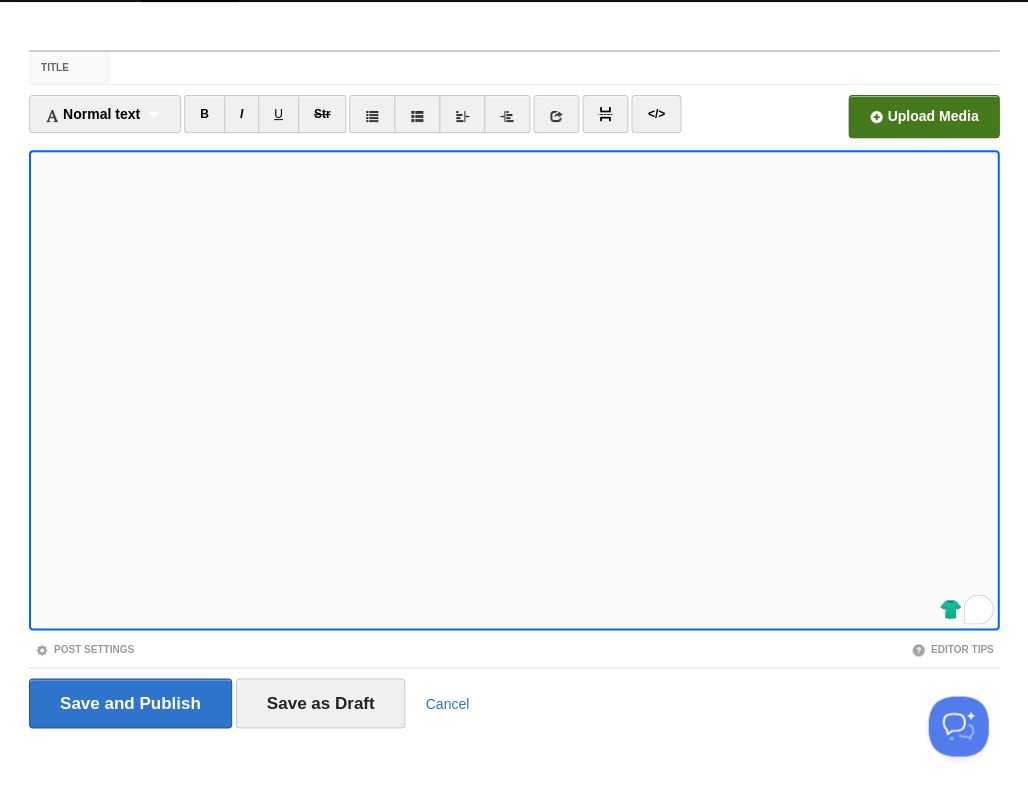 click at bounding box center [320, 122] 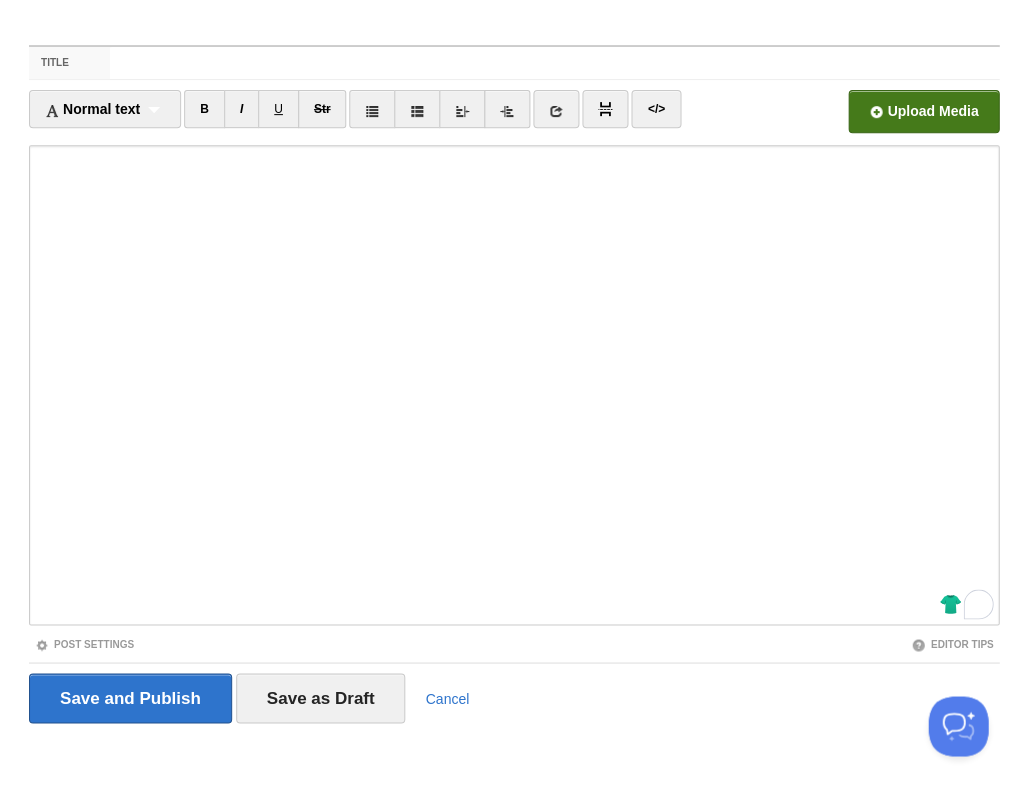 scroll, scrollTop: 0, scrollLeft: 0, axis: both 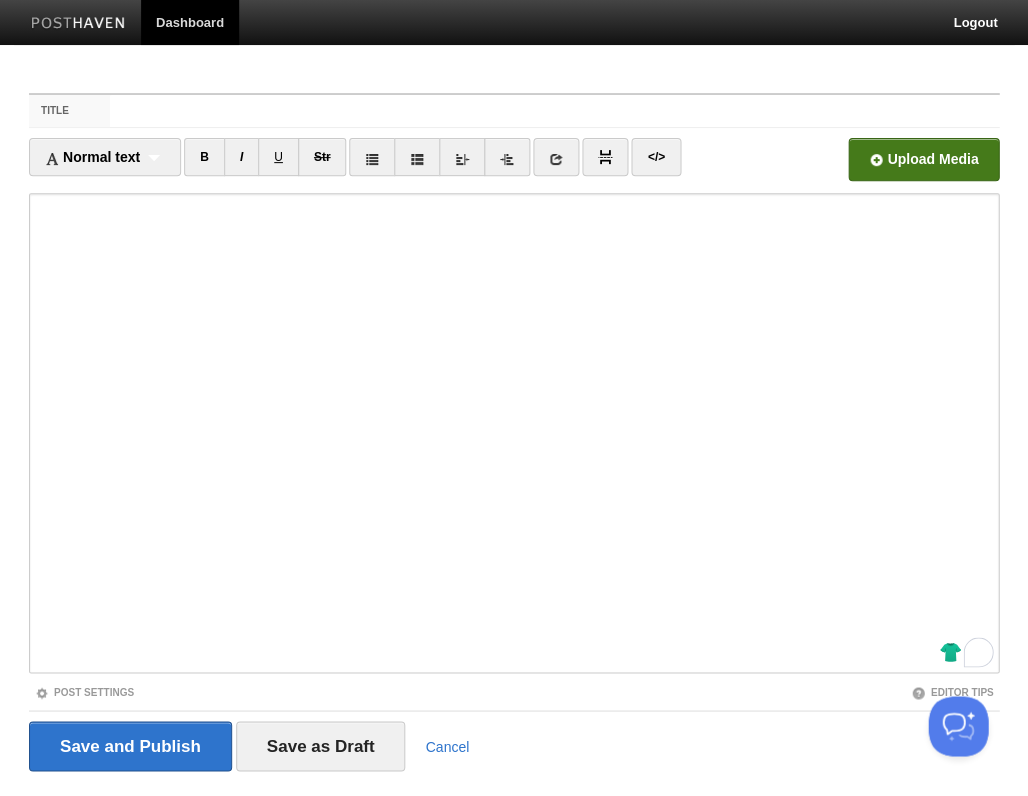click at bounding box center (320, 165) 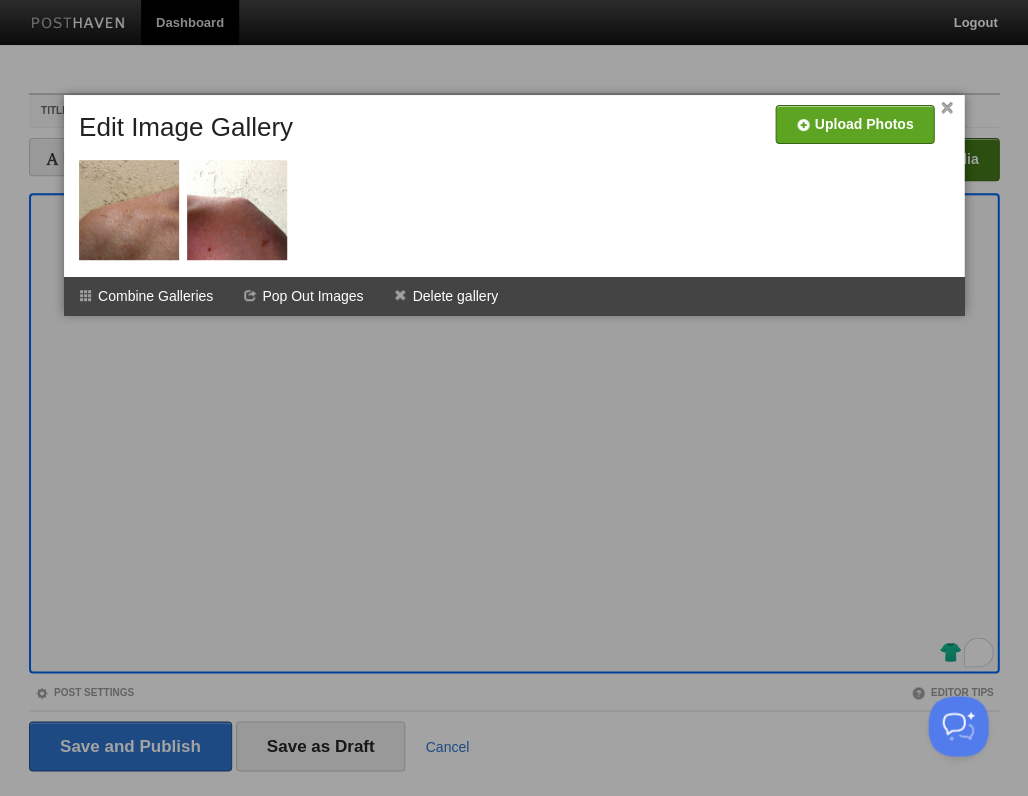 click on "×" at bounding box center [946, 108] 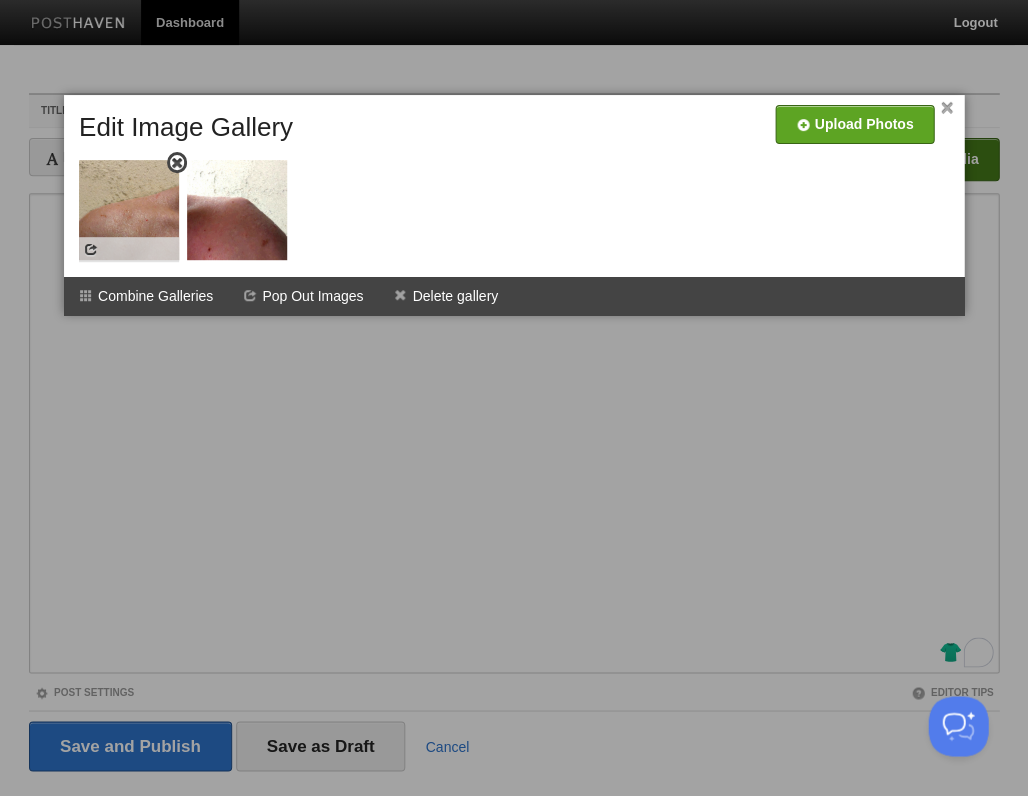 click at bounding box center [177, 163] 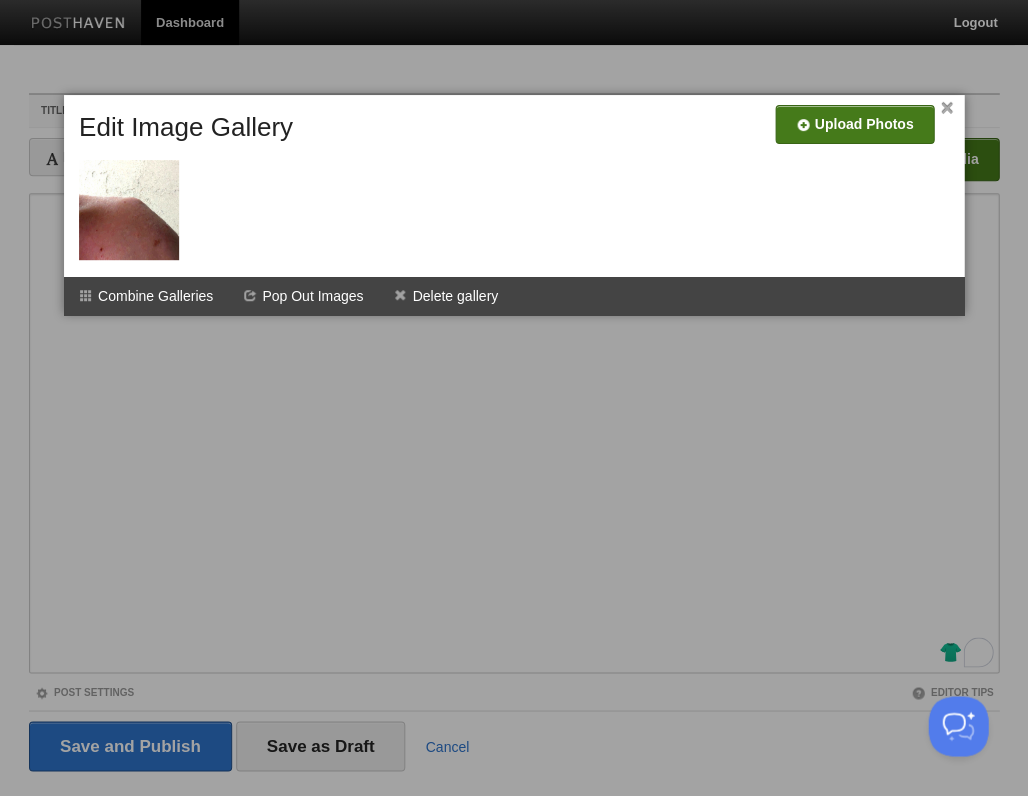 click at bounding box center [255, 132] 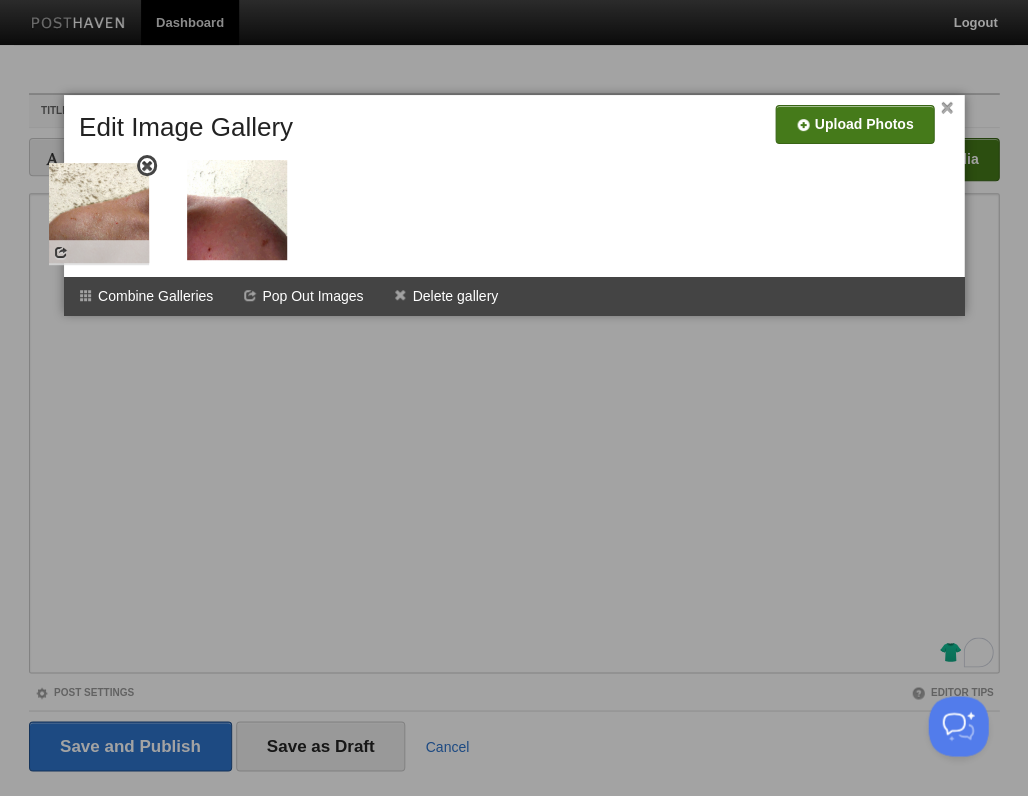 drag, startPoint x: 237, startPoint y: 227, endPoint x: 99, endPoint y: 230, distance: 138.03261 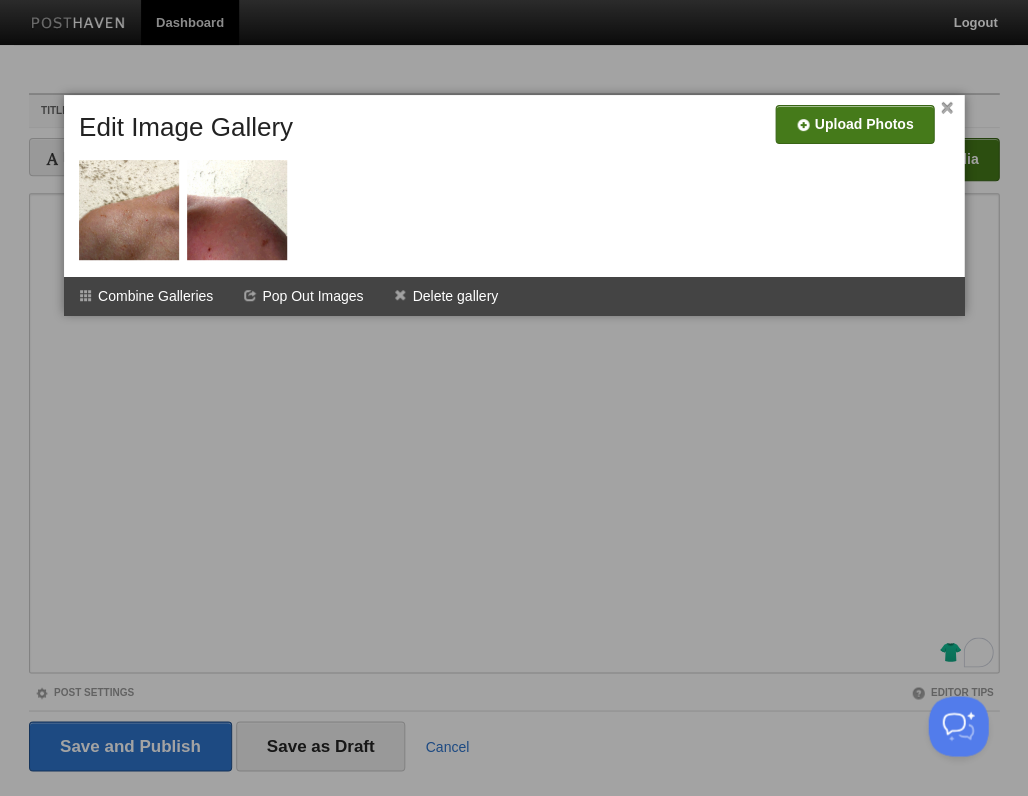 click at bounding box center (518, 190) 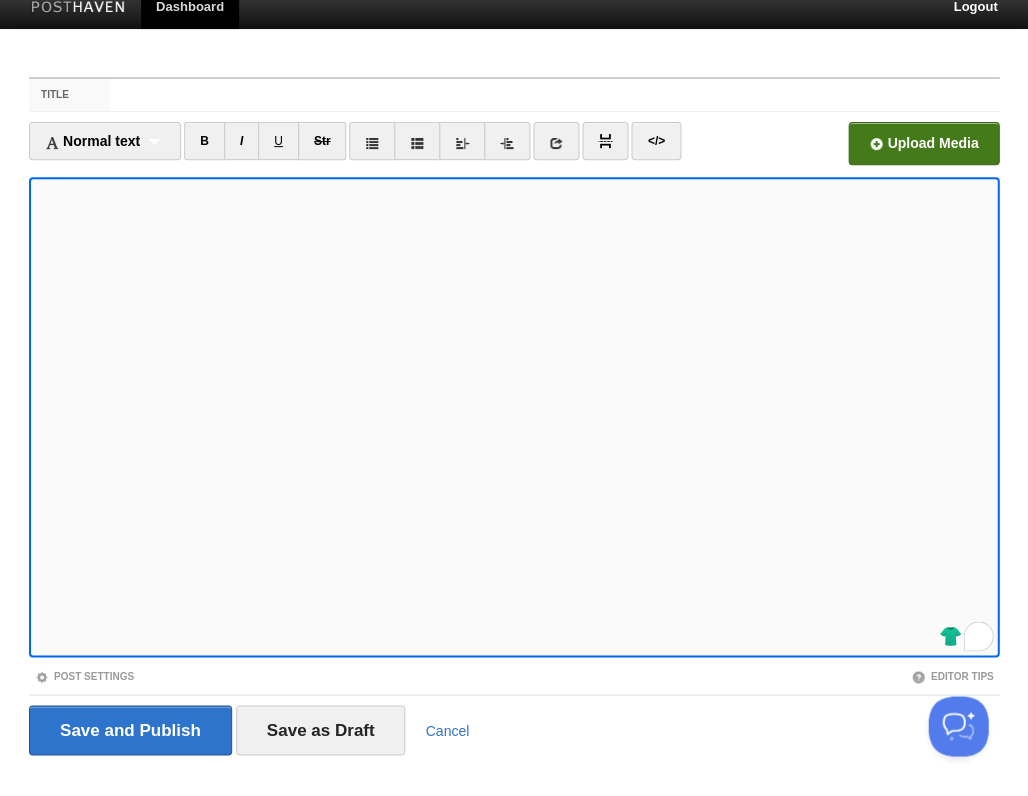 scroll, scrollTop: 48, scrollLeft: 0, axis: vertical 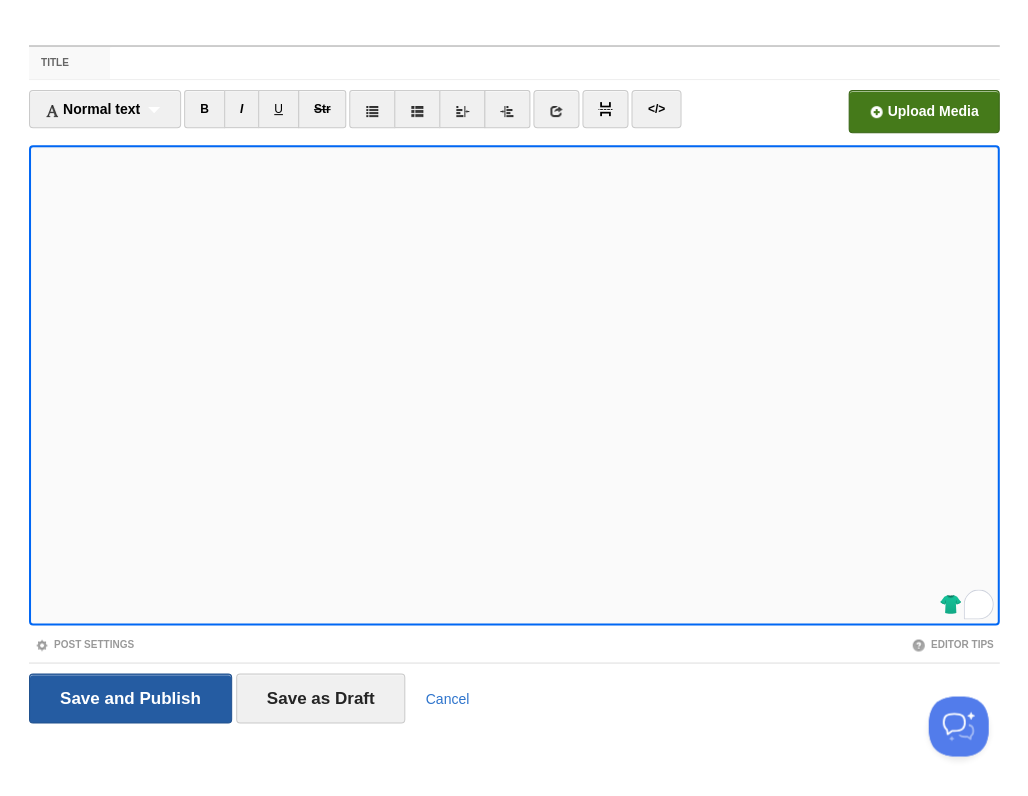 click on "Save and Publish" at bounding box center (130, 698) 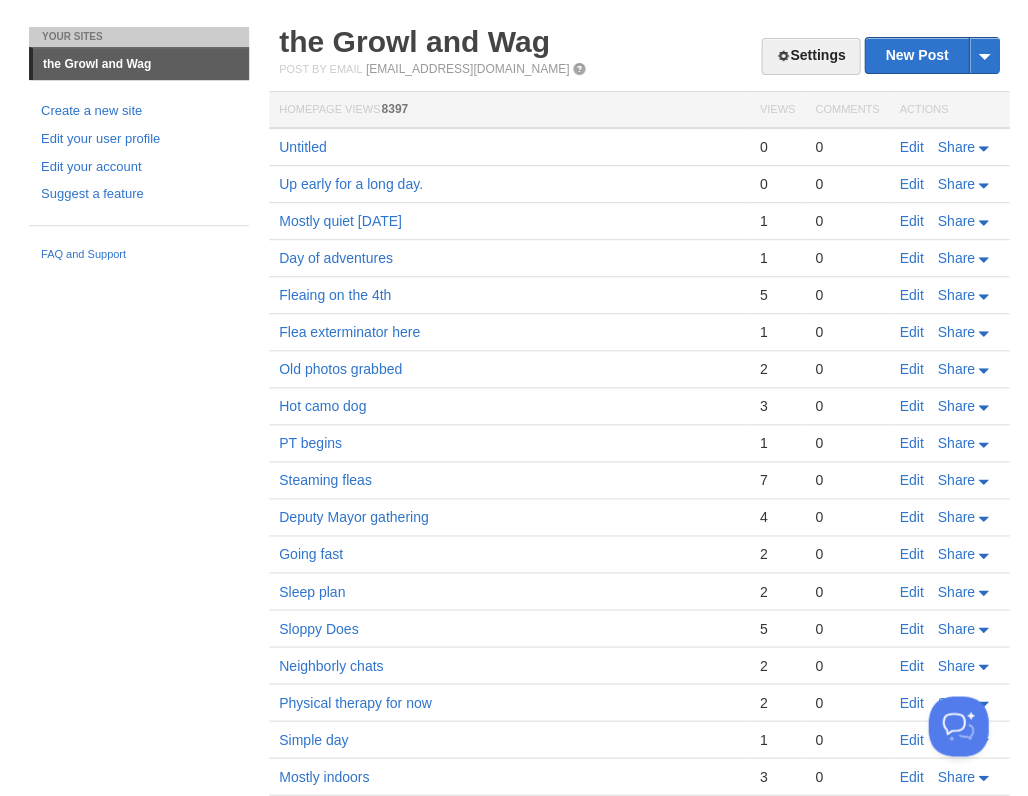 click on "Edit" at bounding box center (911, 147) 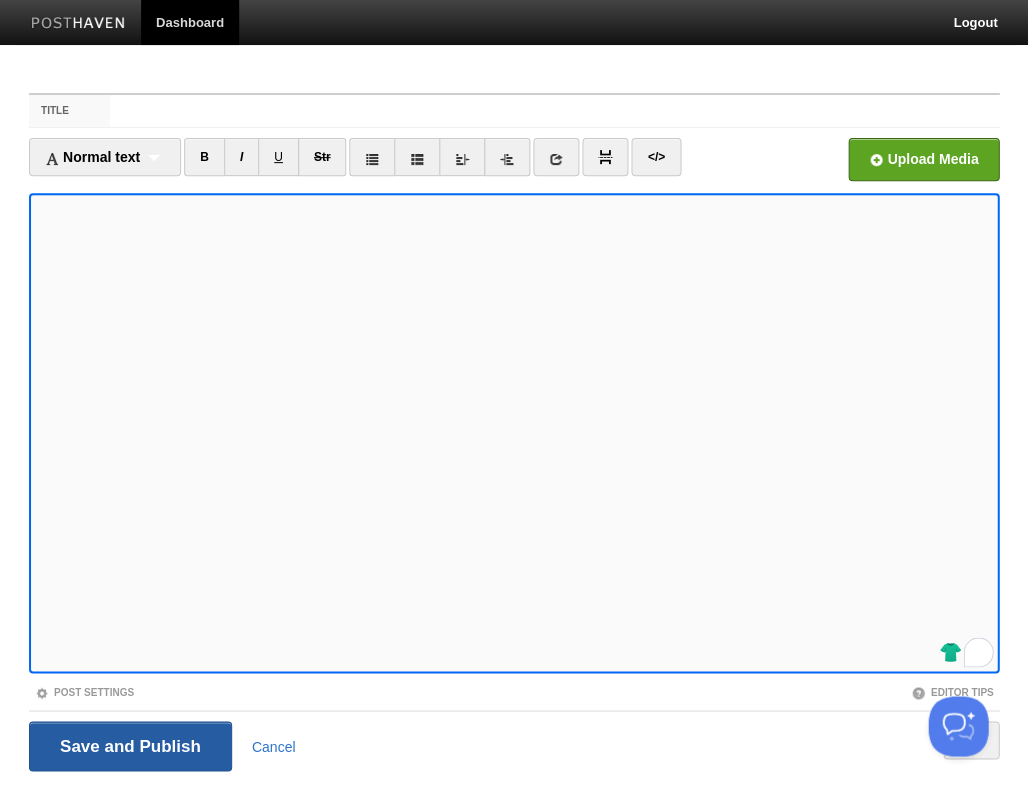 click on "Save and Publish" at bounding box center [130, 746] 